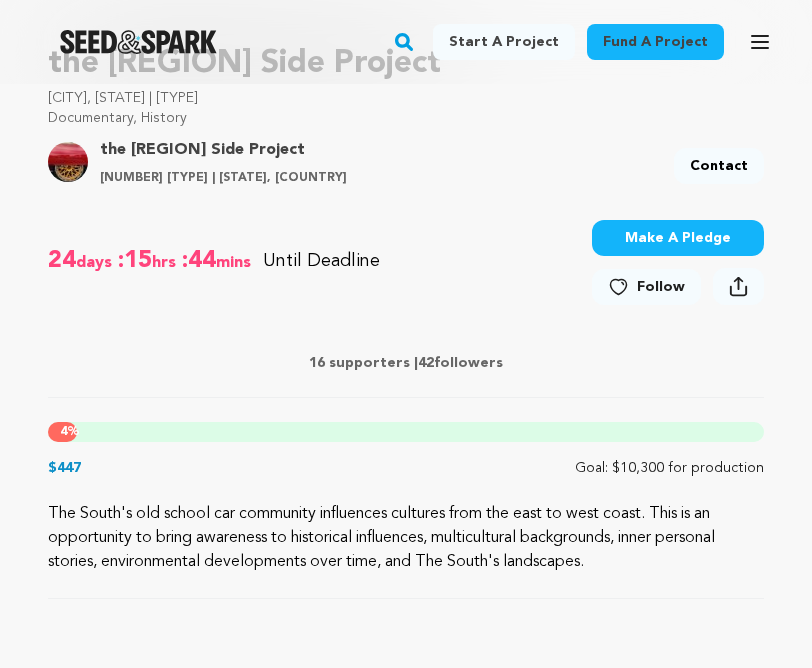 scroll, scrollTop: 672, scrollLeft: 0, axis: vertical 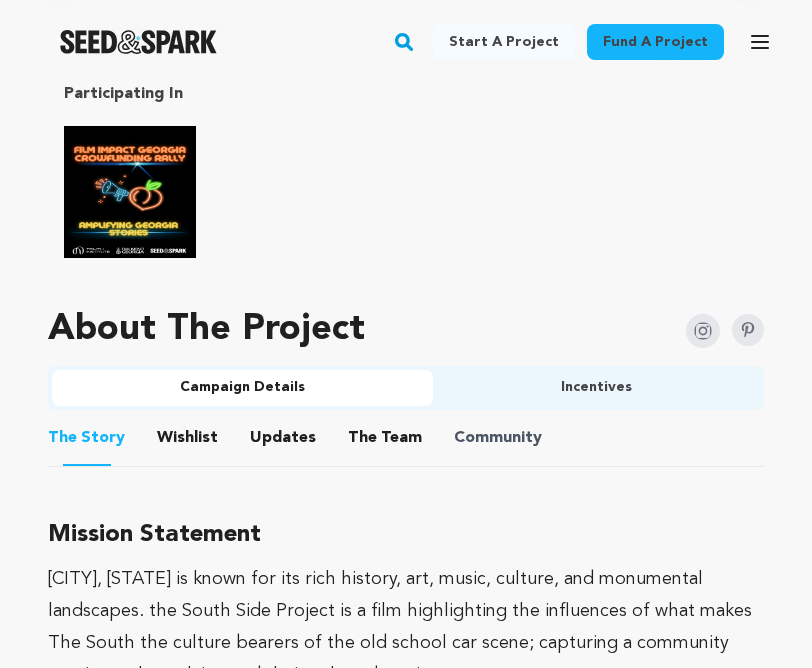 click on "Community" at bounding box center [498, 438] 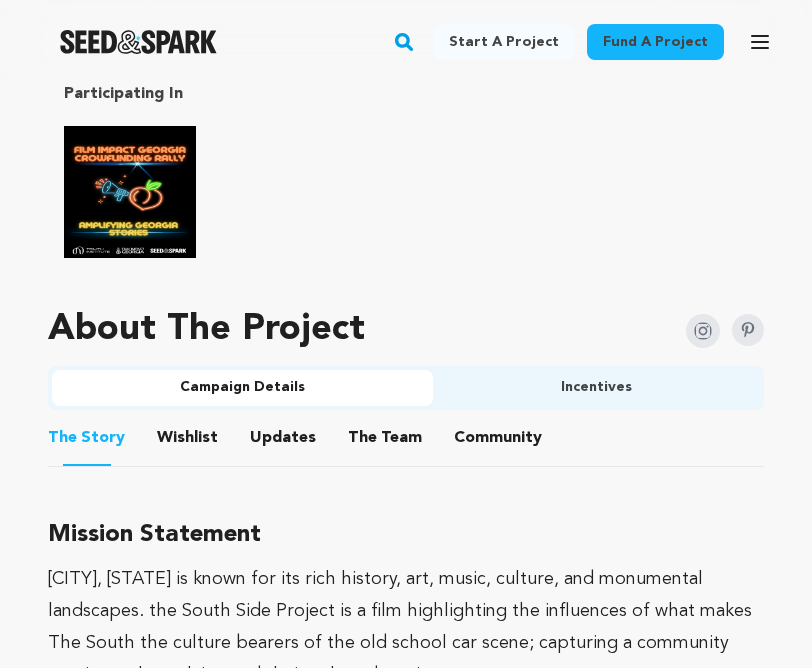 click on "Community" at bounding box center [498, 442] 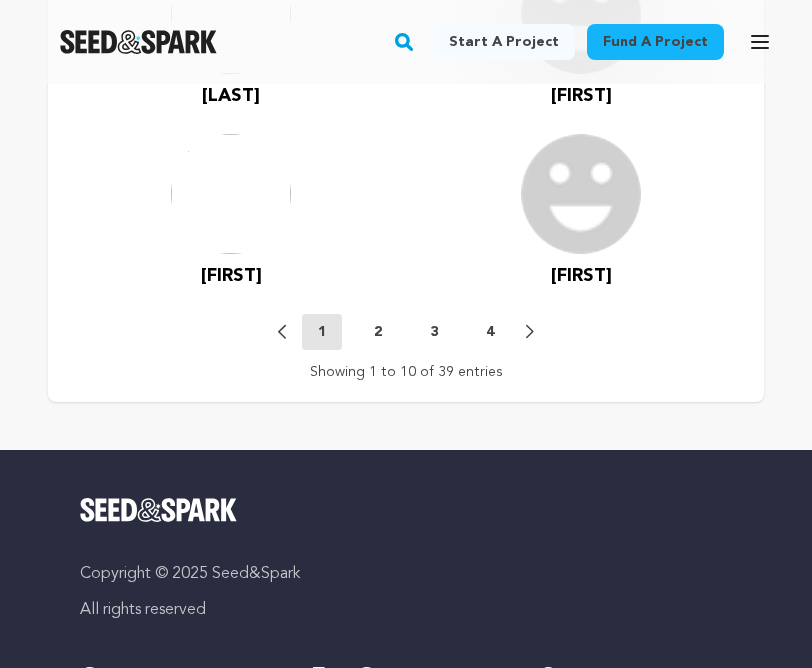 scroll, scrollTop: 3974, scrollLeft: 0, axis: vertical 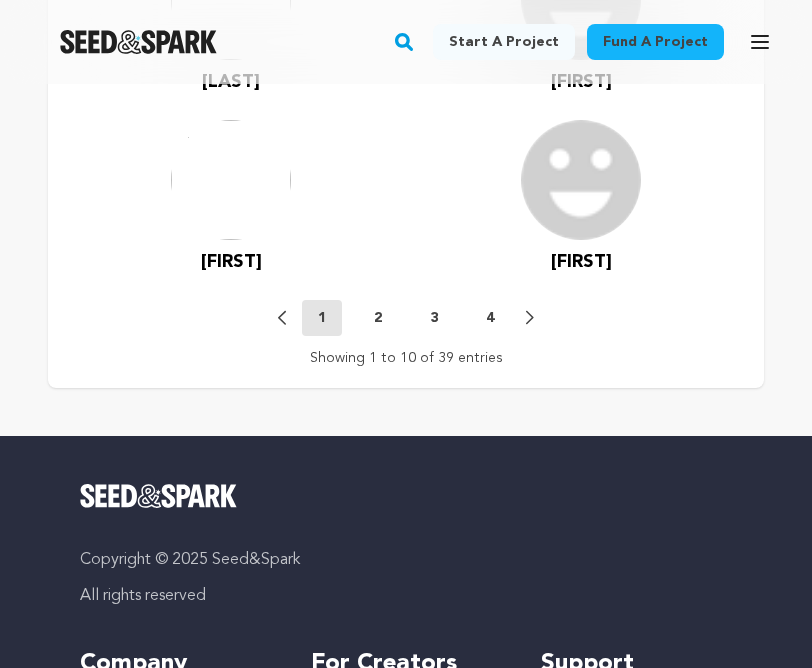 click on "2" at bounding box center [378, 318] 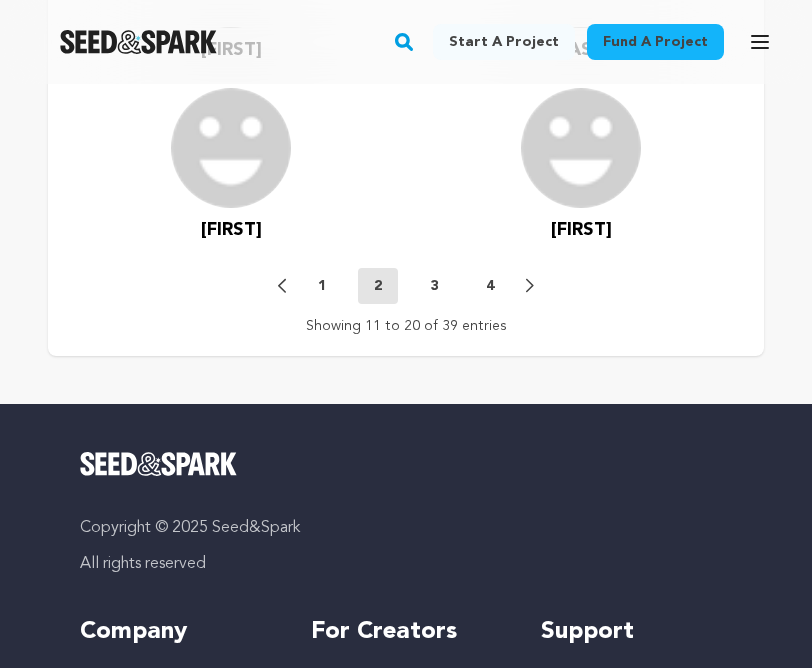 scroll, scrollTop: 4055, scrollLeft: 0, axis: vertical 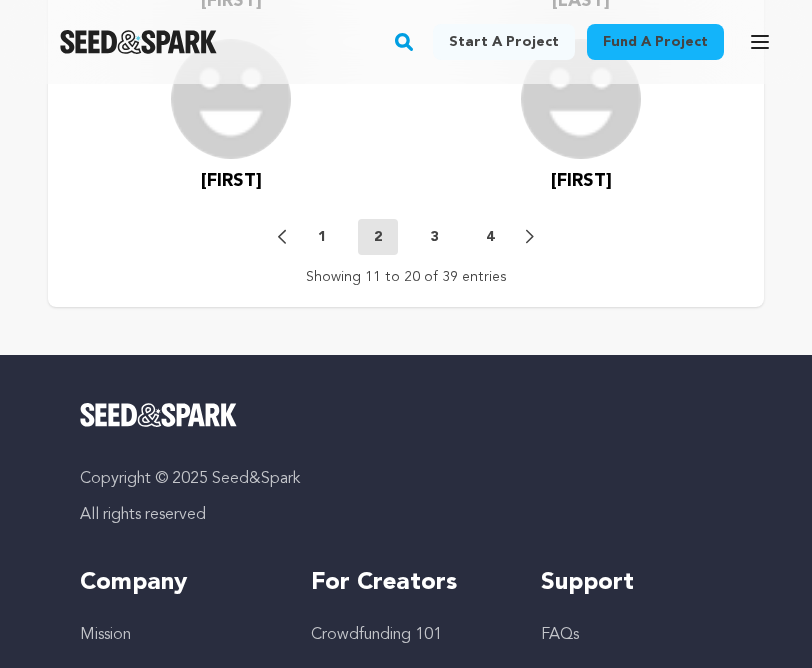 click on "3" at bounding box center [434, 237] 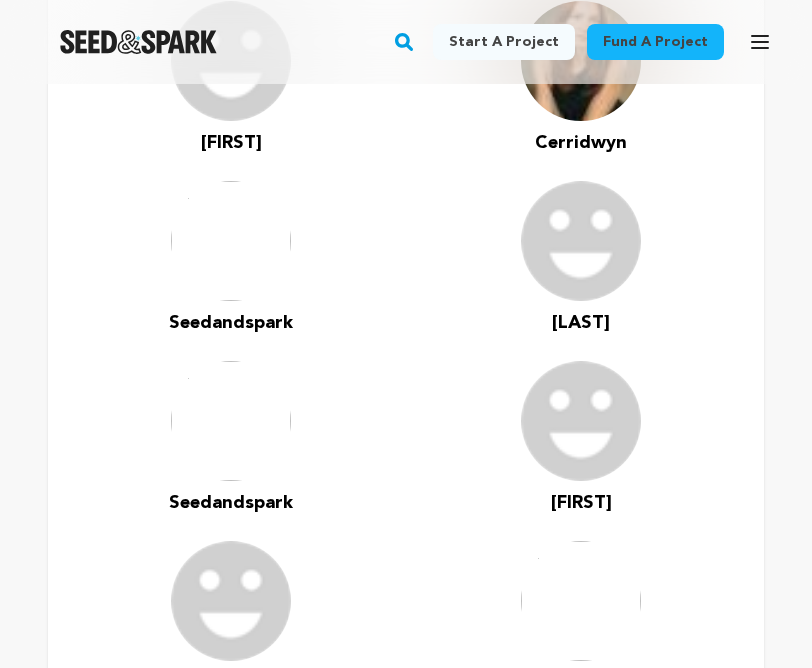 scroll, scrollTop: 3317, scrollLeft: 0, axis: vertical 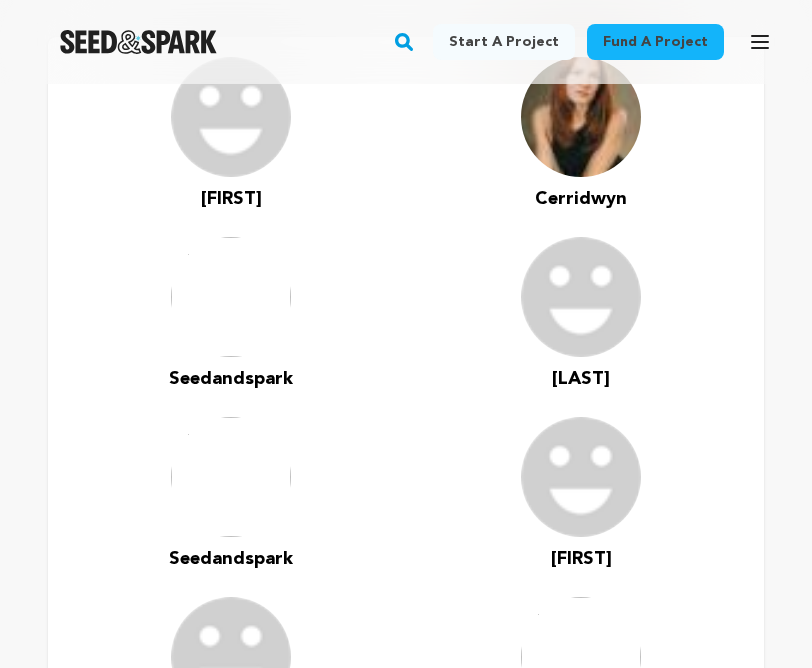click on "Seedandspark" at bounding box center [231, 379] 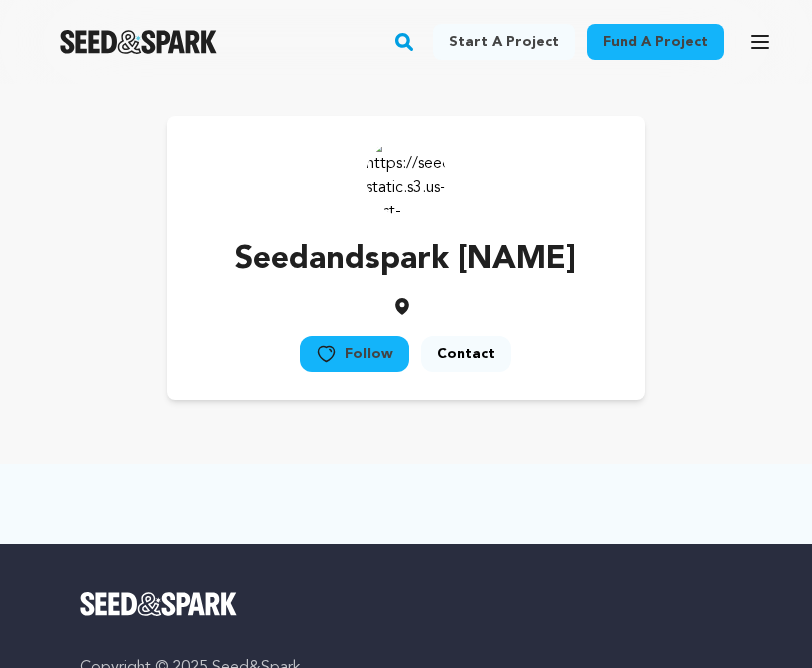 scroll, scrollTop: 0, scrollLeft: 0, axis: both 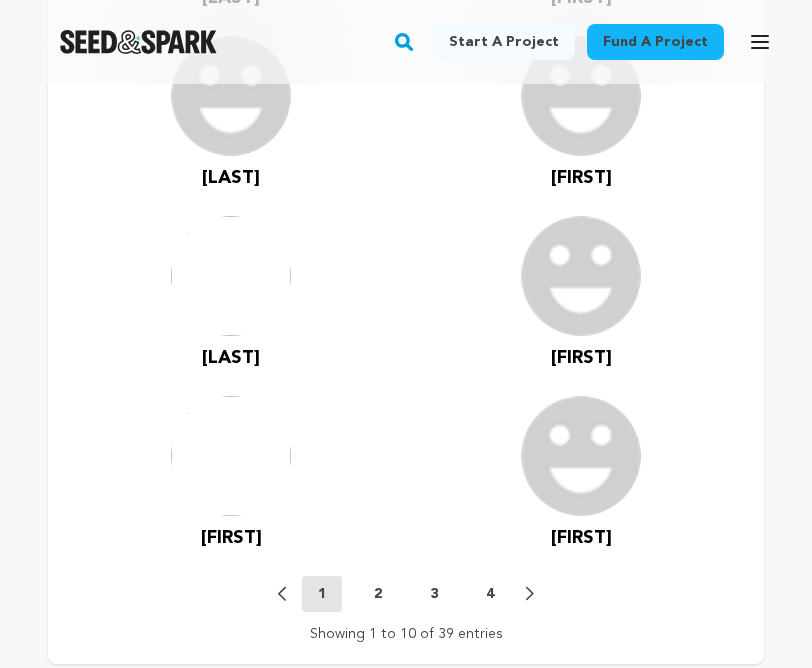 click on "2" at bounding box center [378, 594] 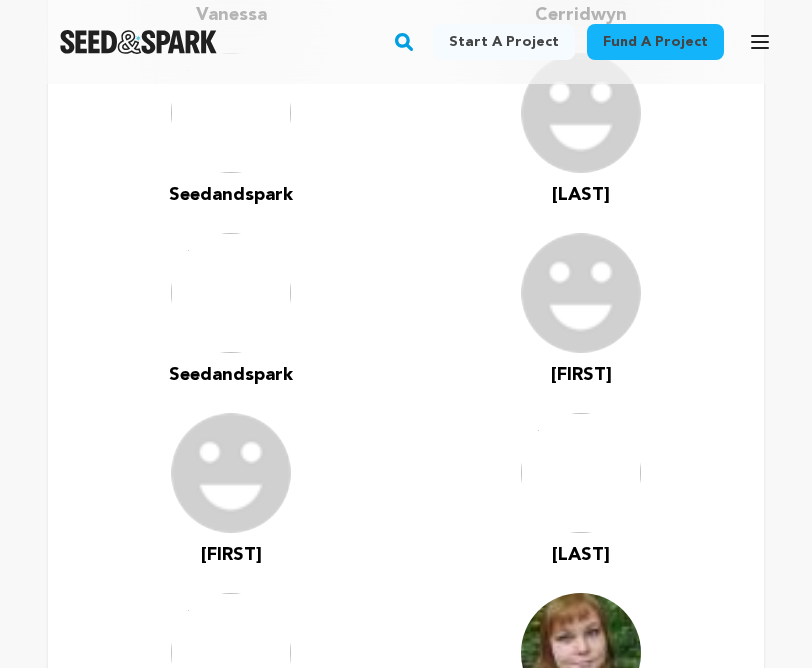 scroll, scrollTop: 3502, scrollLeft: 0, axis: vertical 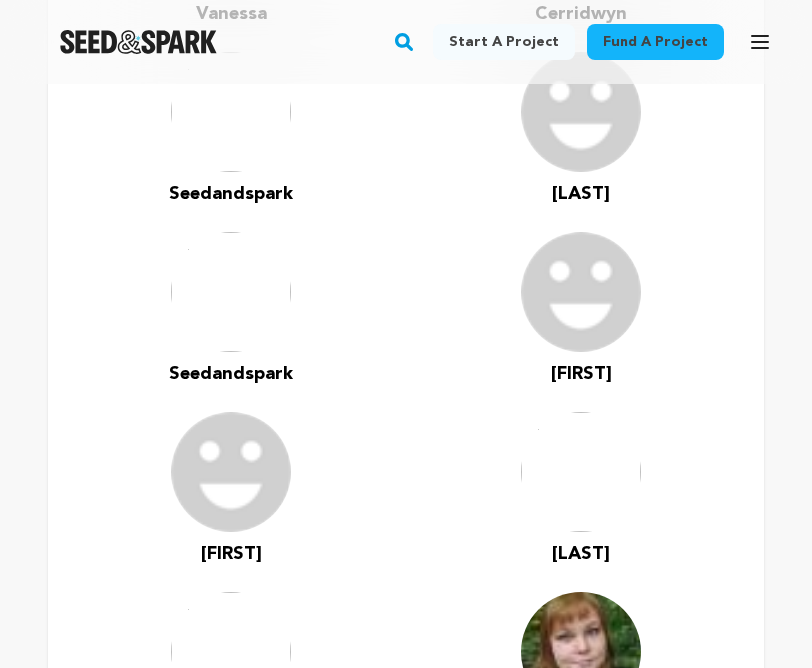 click at bounding box center [231, 292] 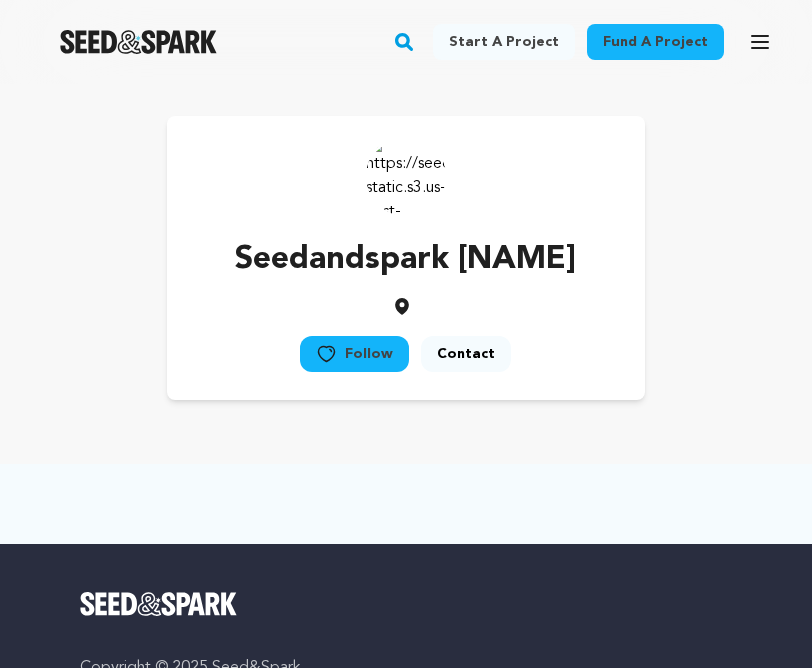scroll, scrollTop: 0, scrollLeft: 0, axis: both 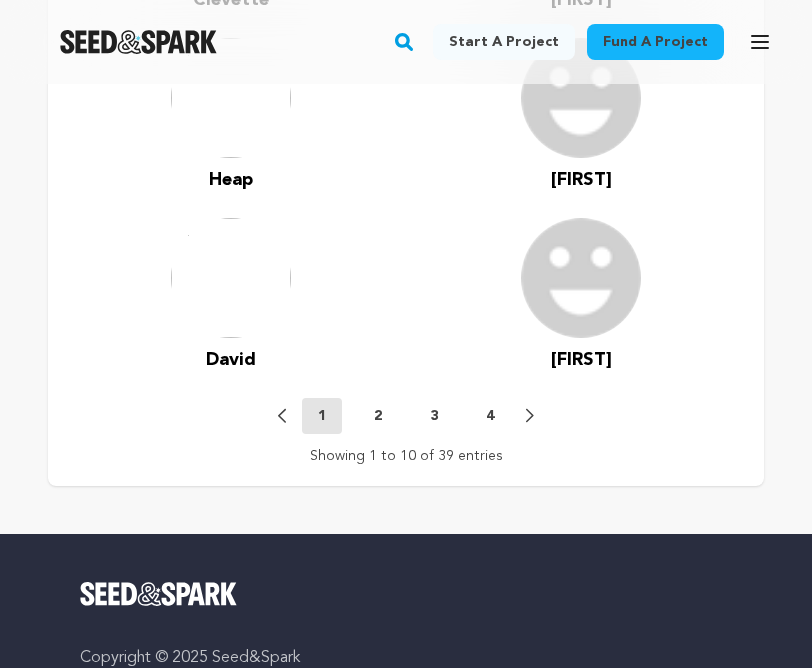 click on "4" at bounding box center [490, 416] 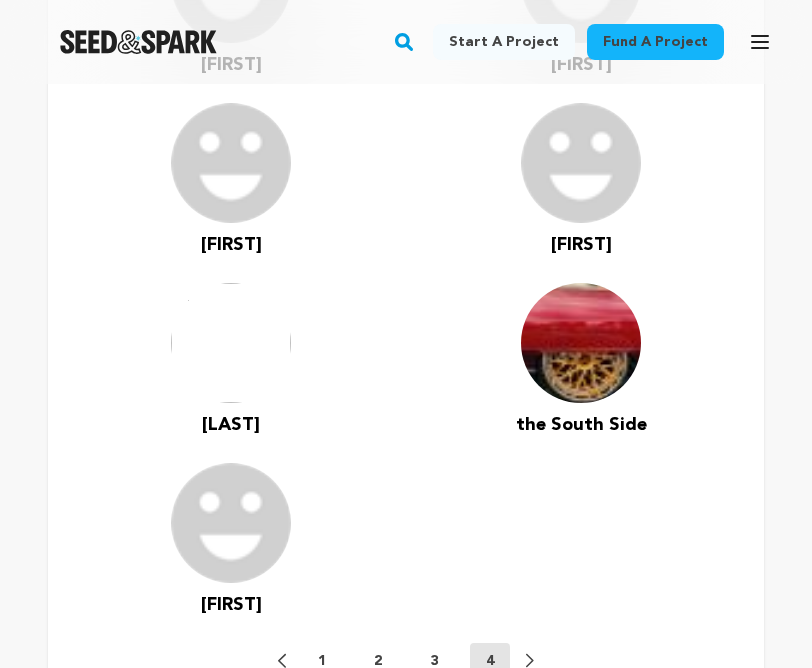 scroll, scrollTop: 3713, scrollLeft: 0, axis: vertical 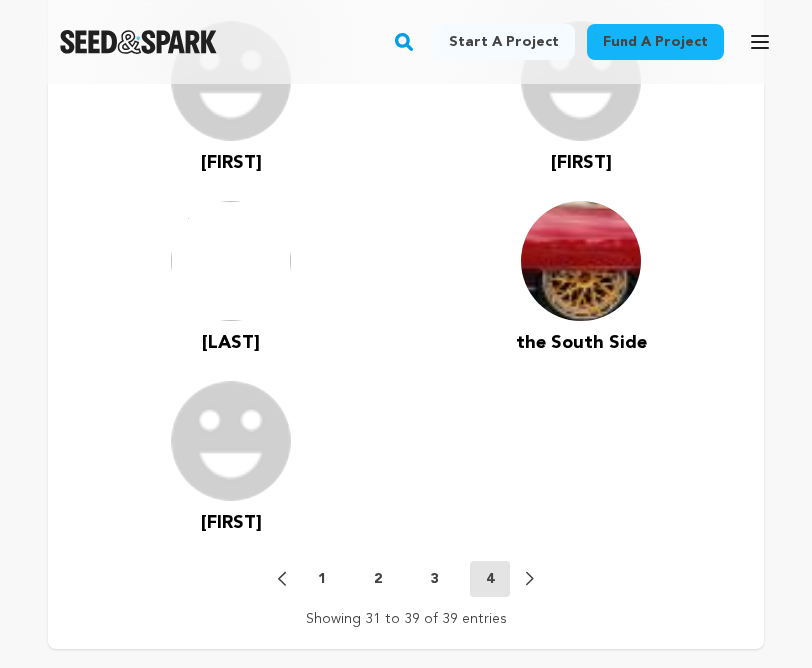 click on "3" at bounding box center (434, 579) 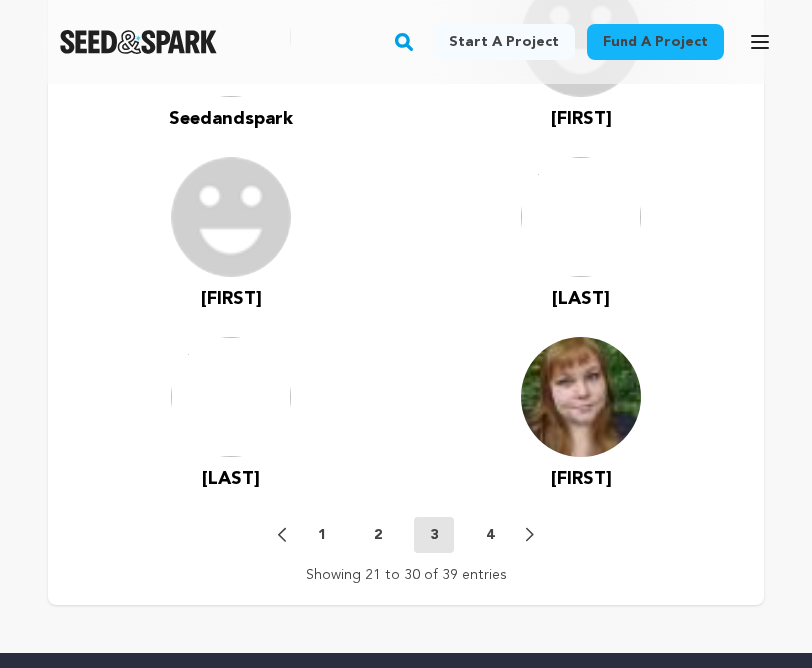 scroll, scrollTop: 3766, scrollLeft: 0, axis: vertical 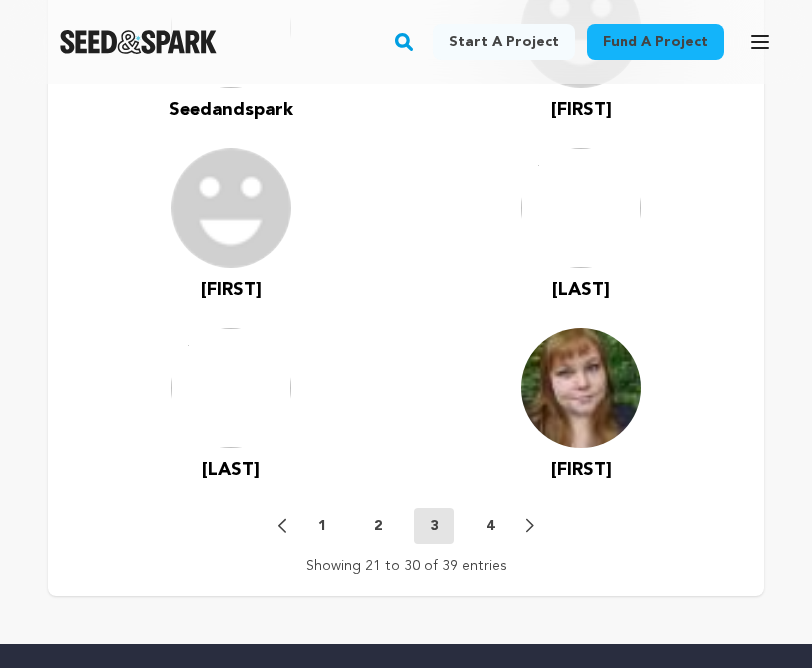 click on "2" at bounding box center (378, 526) 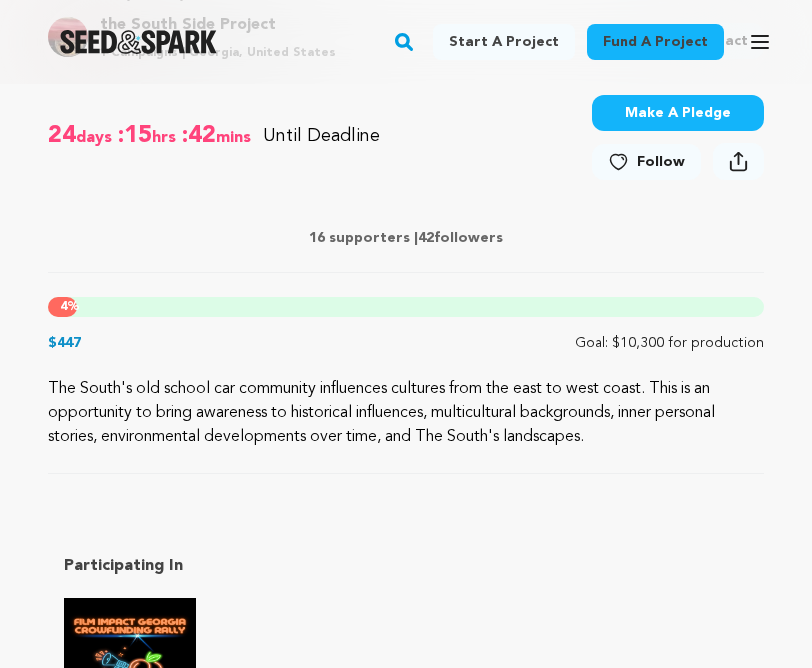scroll, scrollTop: 770, scrollLeft: 0, axis: vertical 